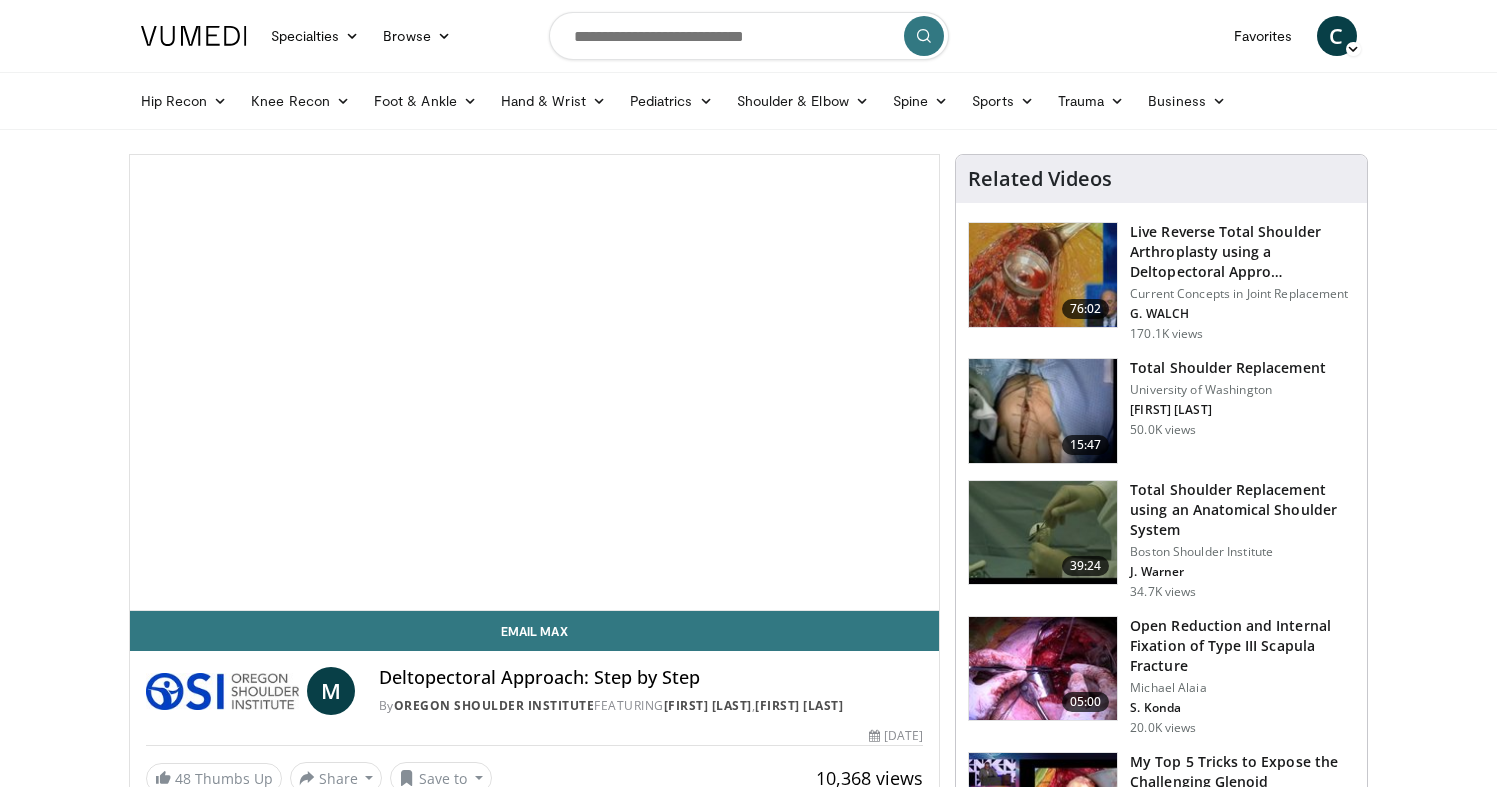 scroll, scrollTop: 0, scrollLeft: 0, axis: both 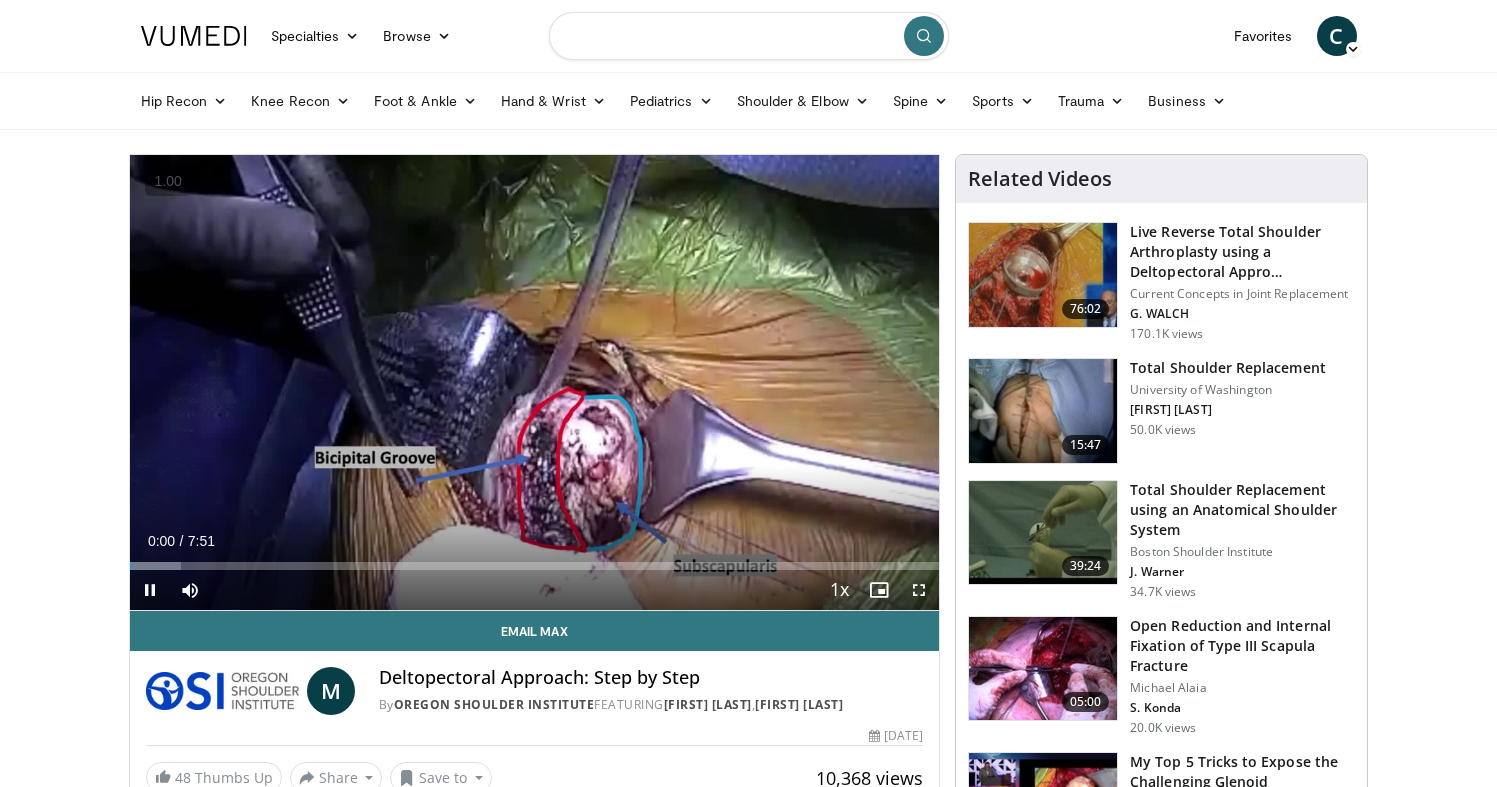 click at bounding box center (749, 36) 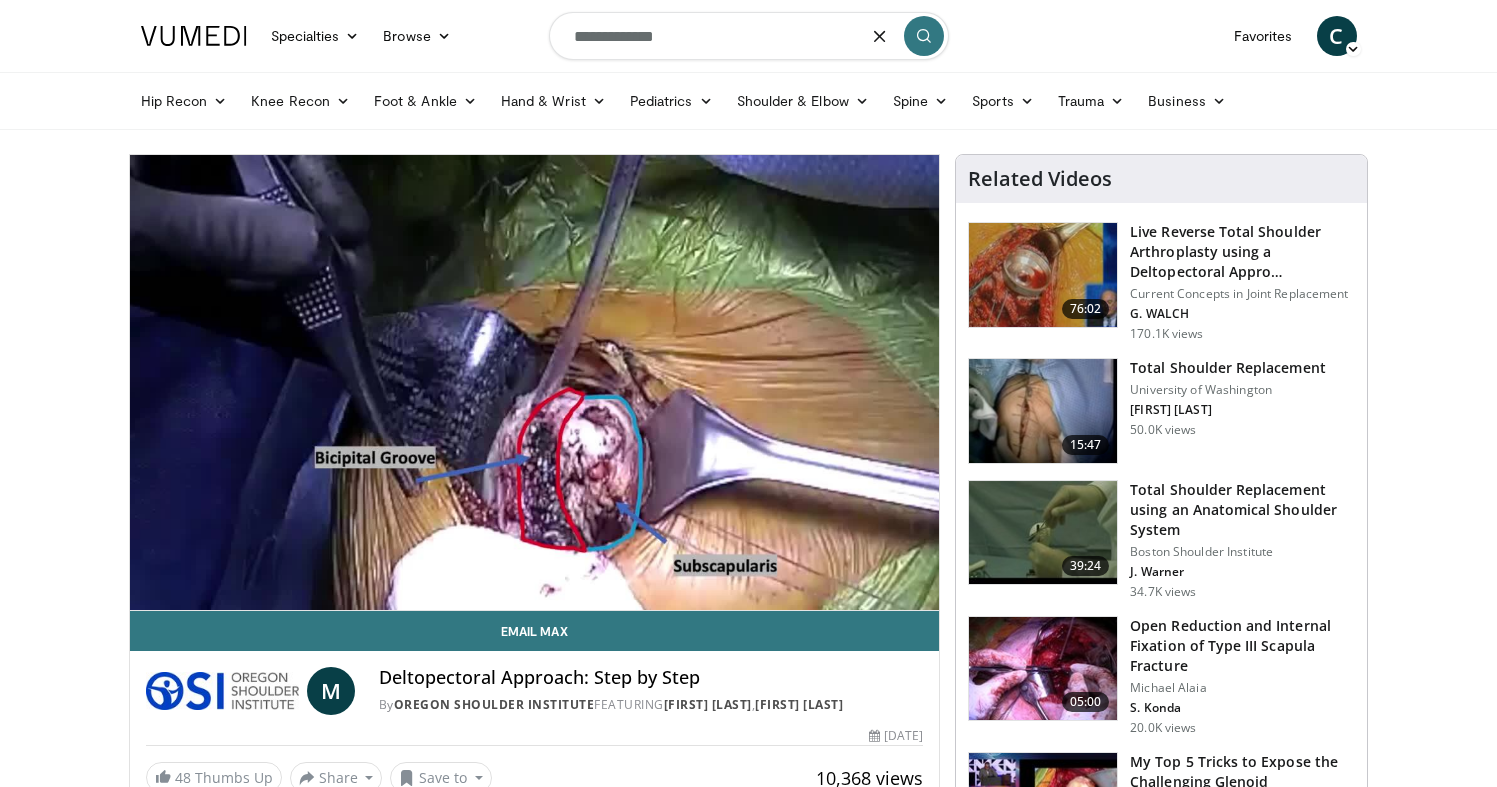 type on "**********" 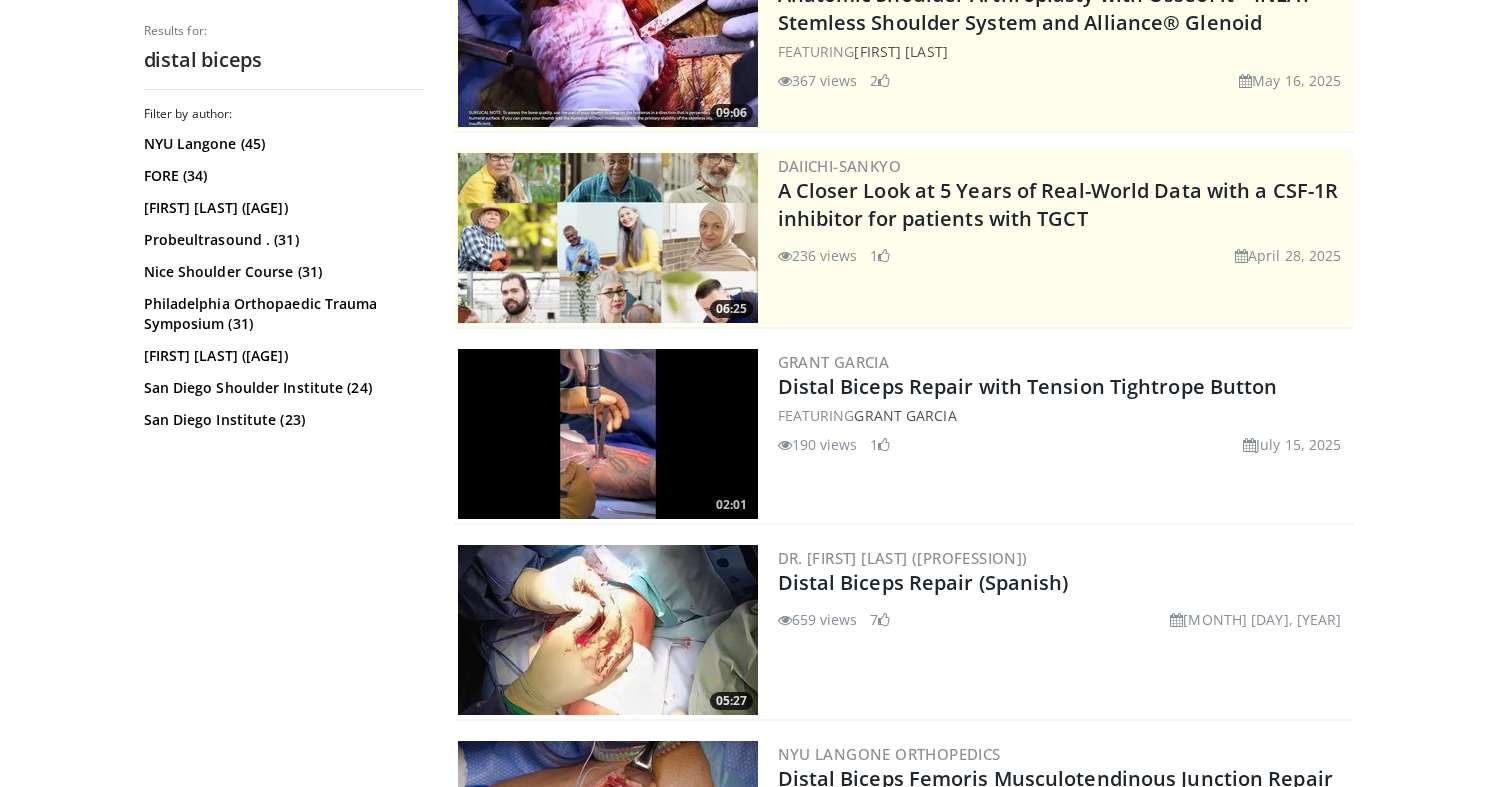 scroll, scrollTop: 271, scrollLeft: 0, axis: vertical 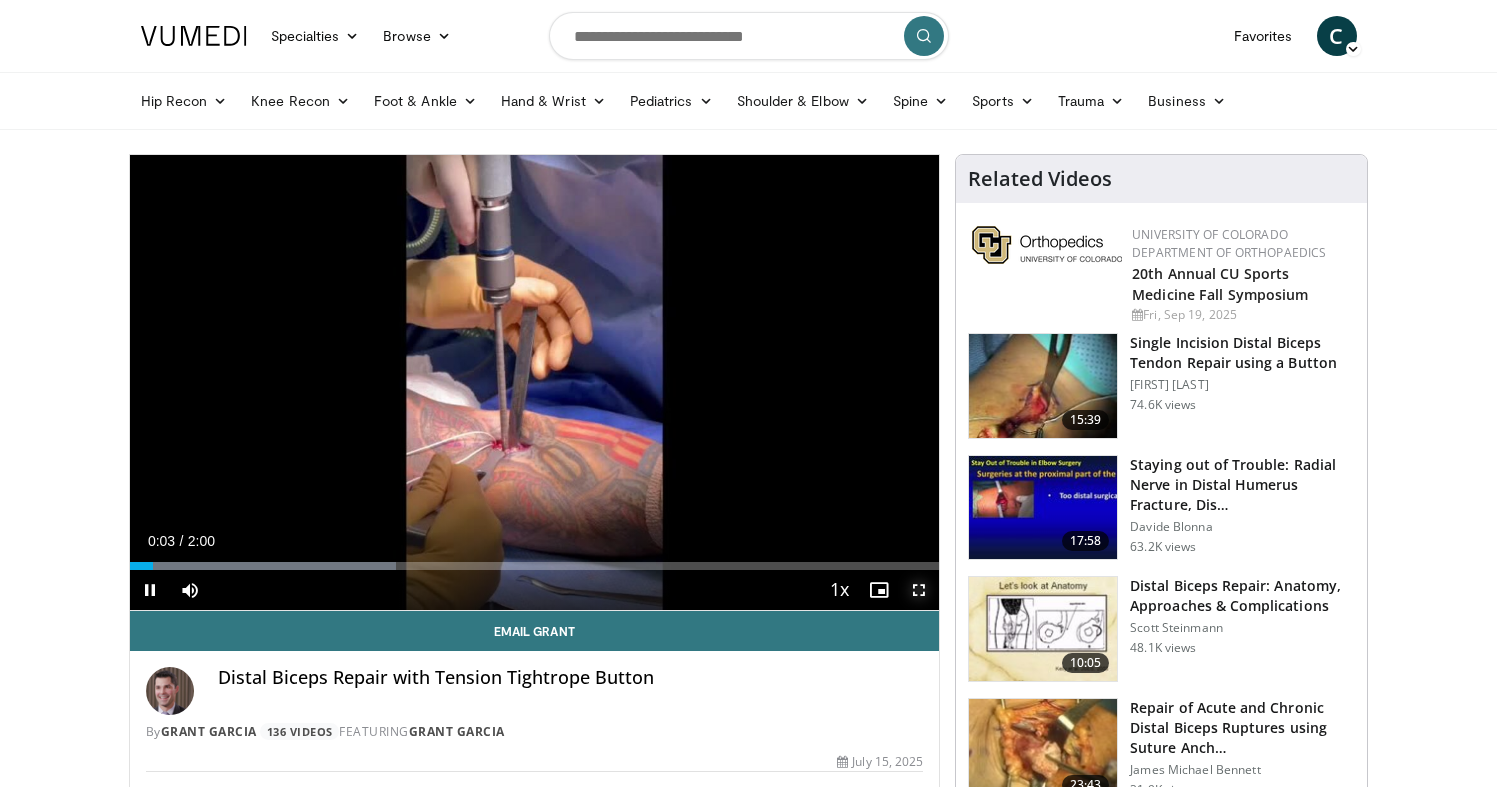 click at bounding box center [919, 590] 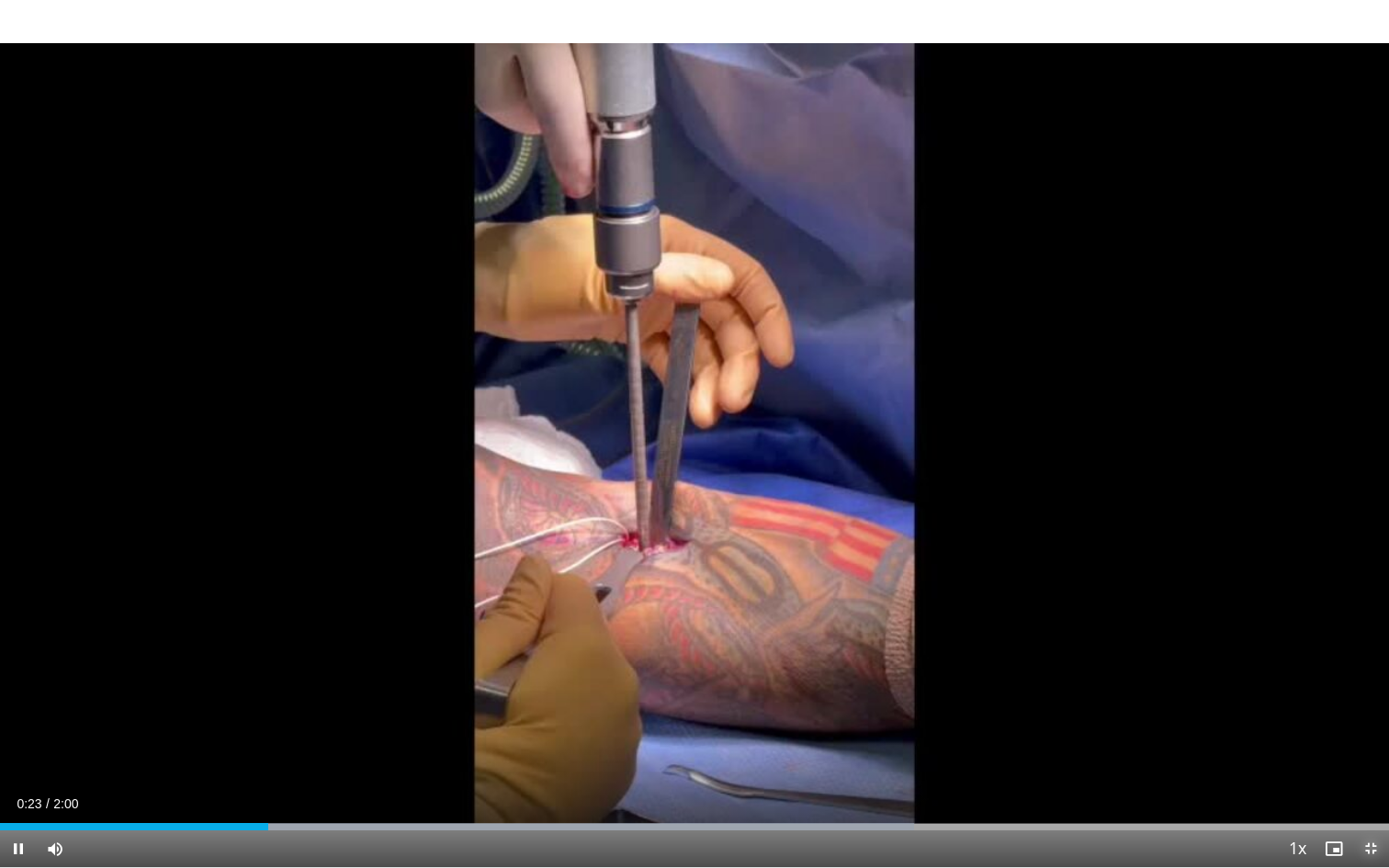 click at bounding box center (1371, 849) 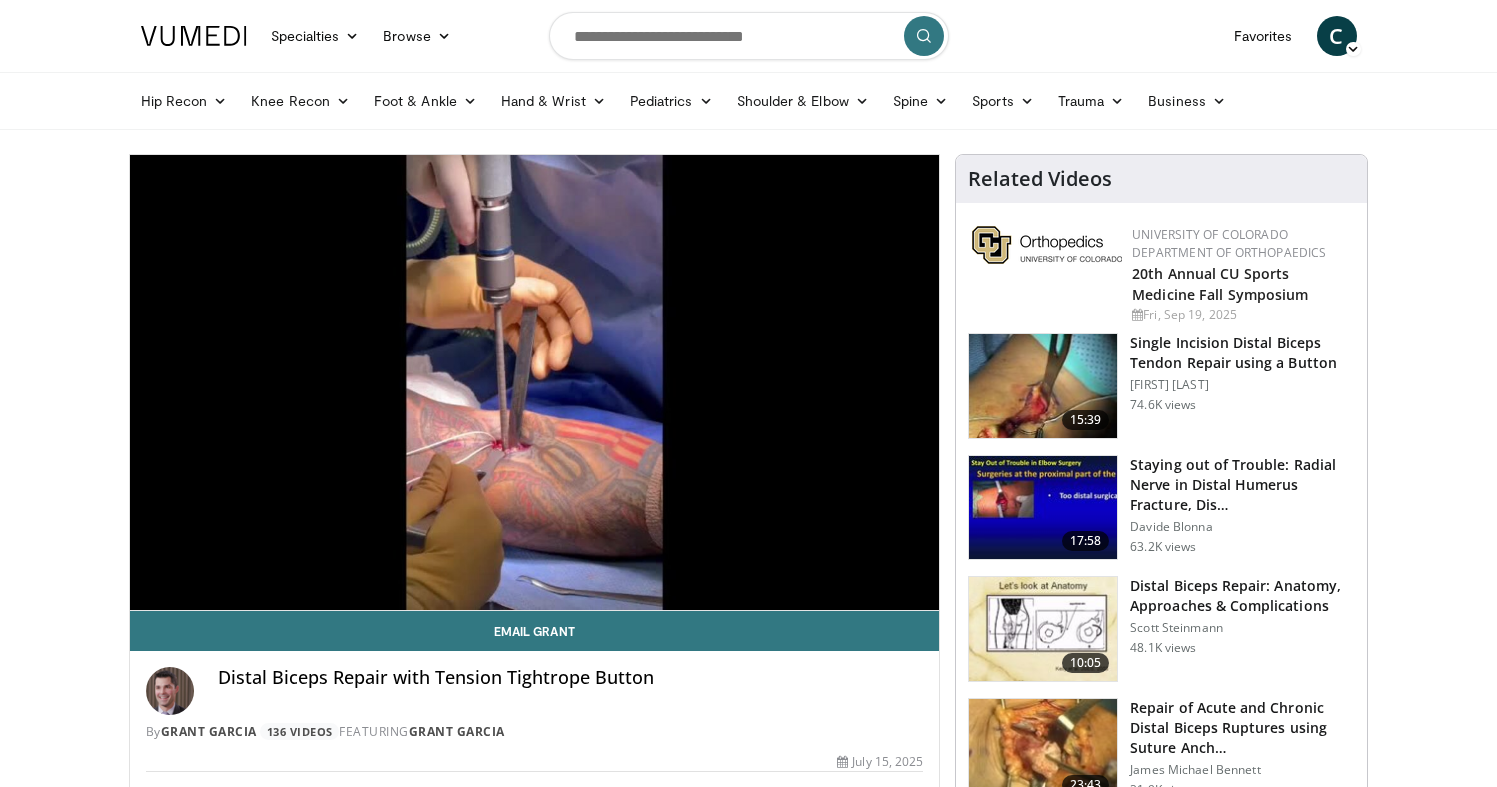 click at bounding box center [1043, 629] 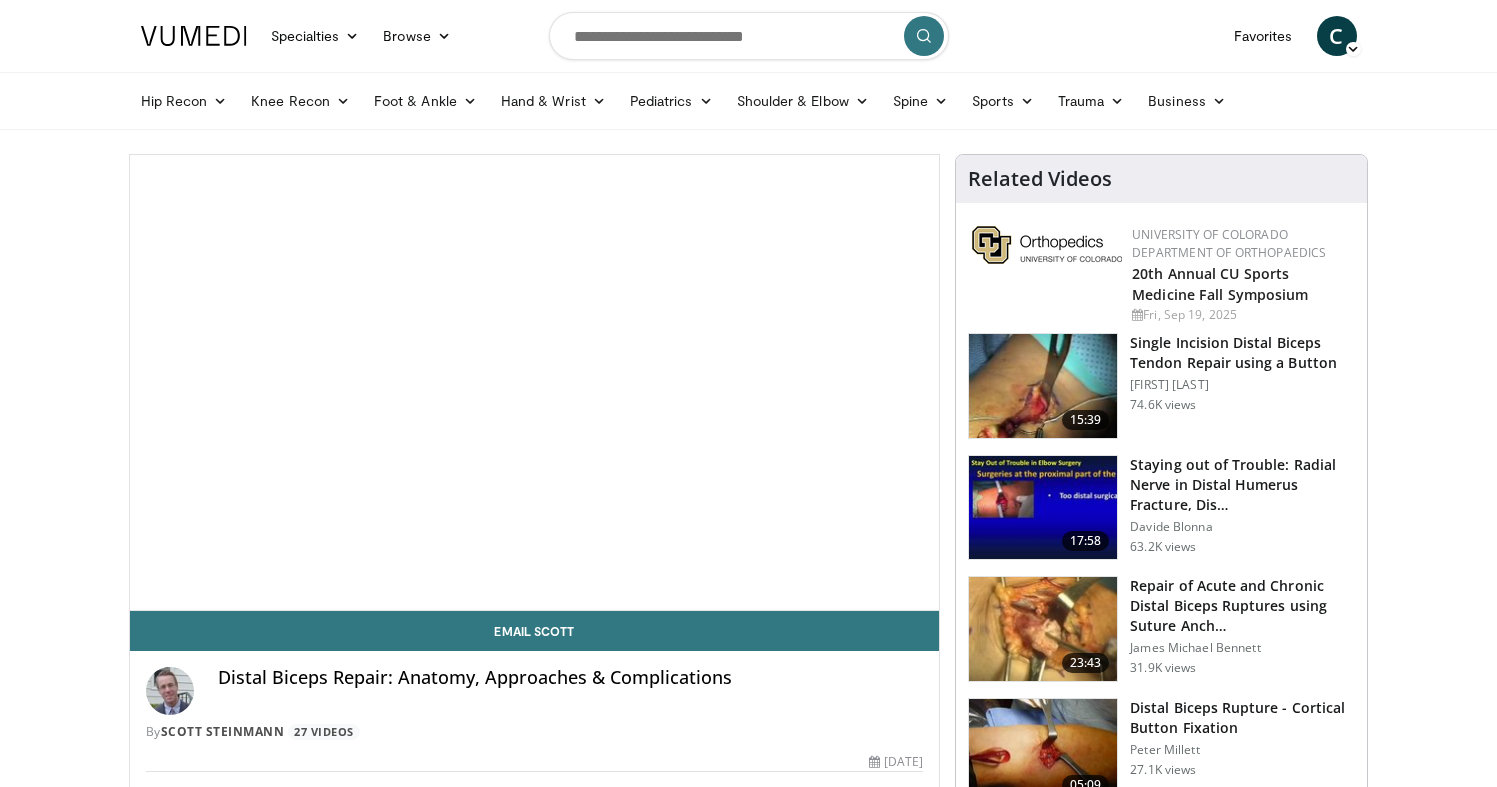 scroll, scrollTop: 0, scrollLeft: 0, axis: both 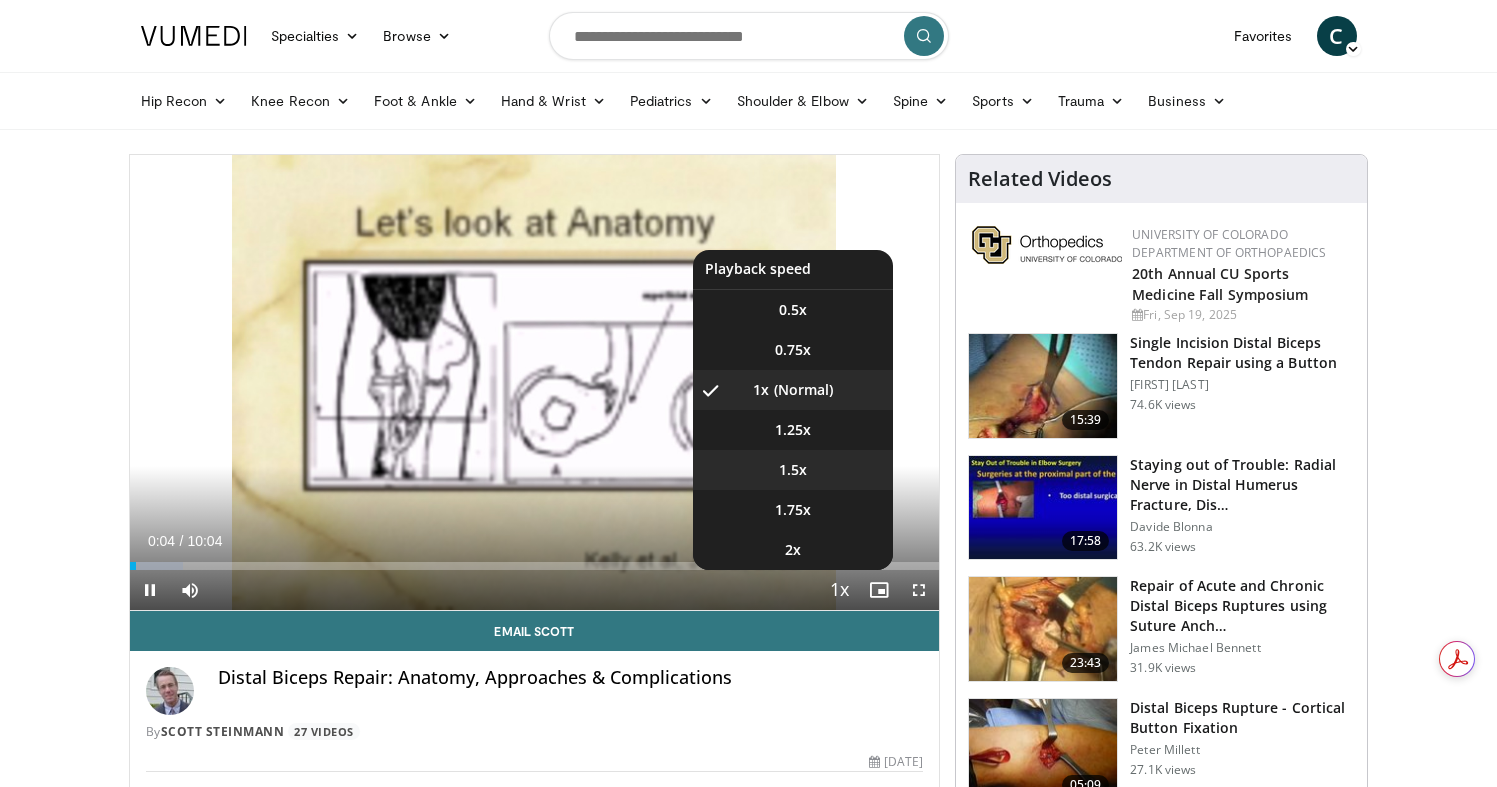 click on "1.5x" at bounding box center [793, 470] 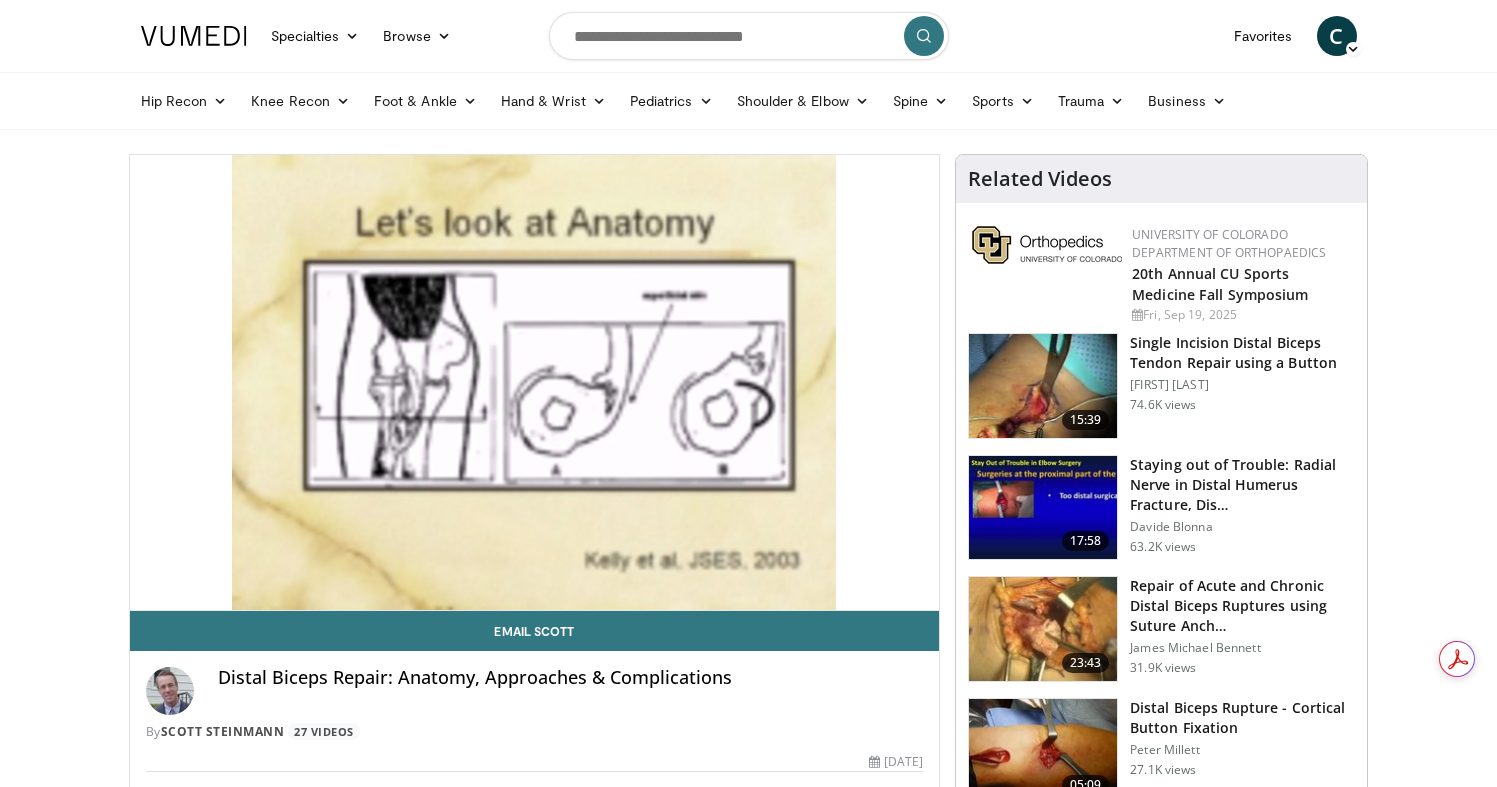click on "10 seconds
Tap to unmute" at bounding box center [535, 382] 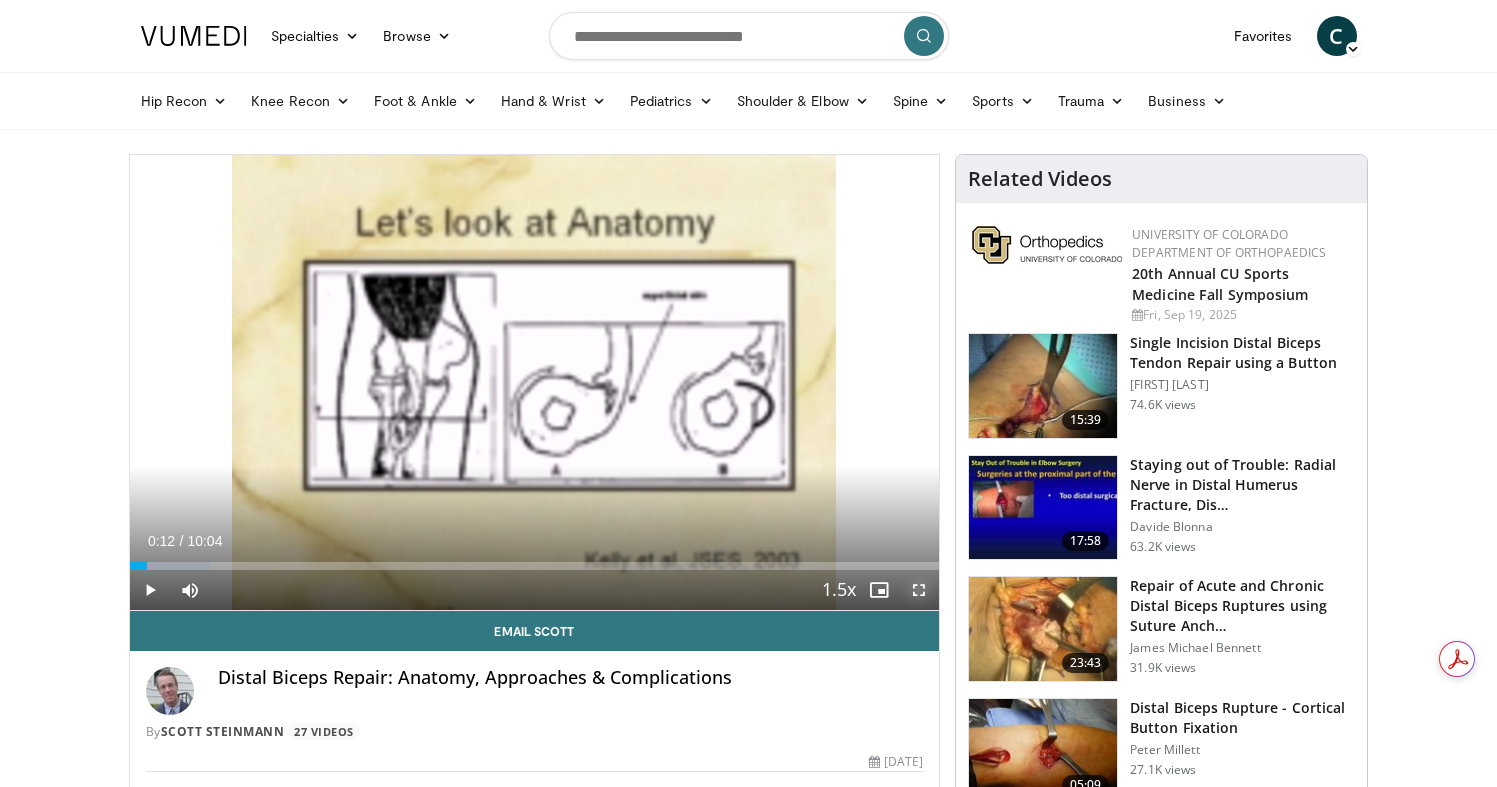 click at bounding box center (919, 590) 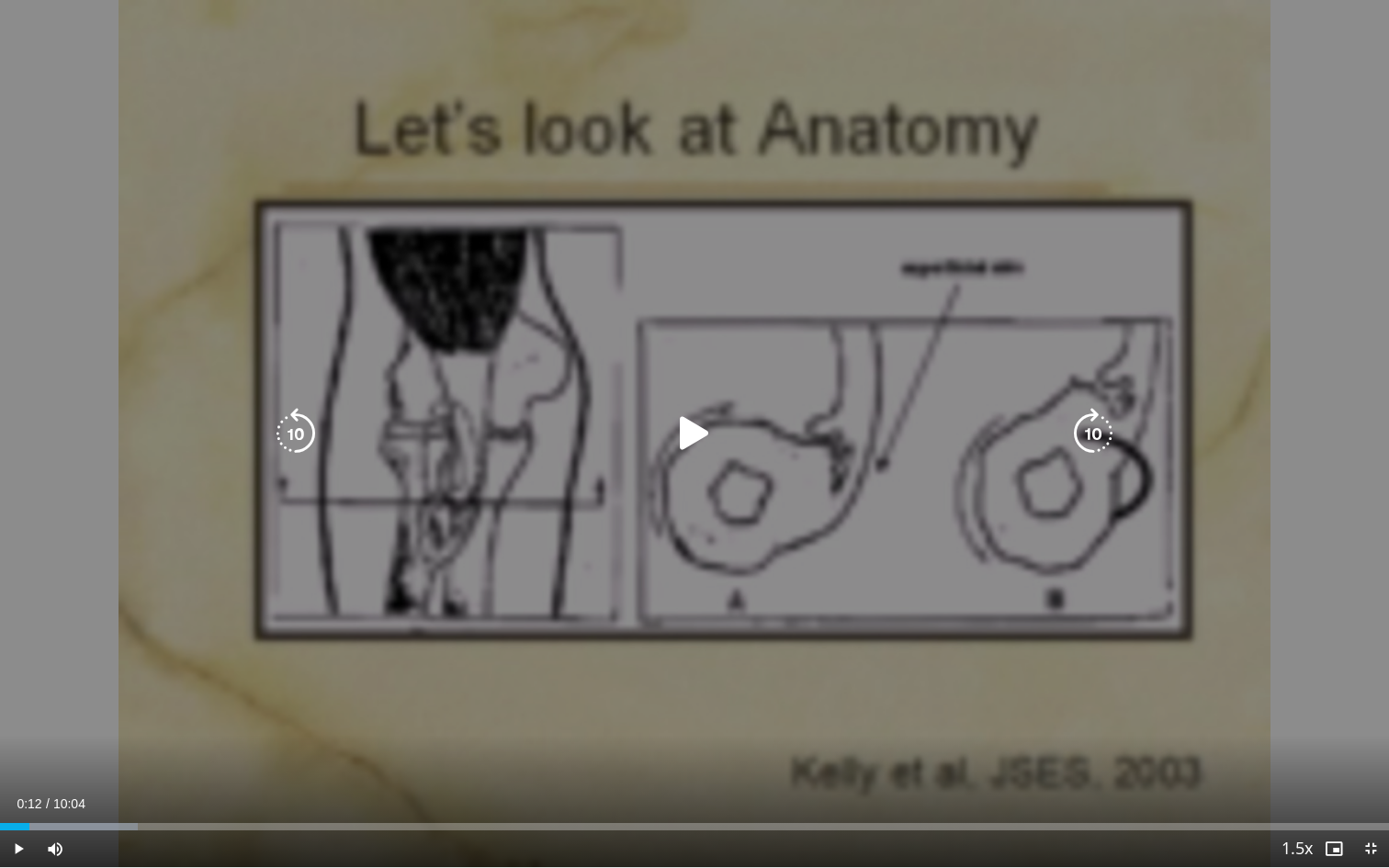 click at bounding box center (694, 434) 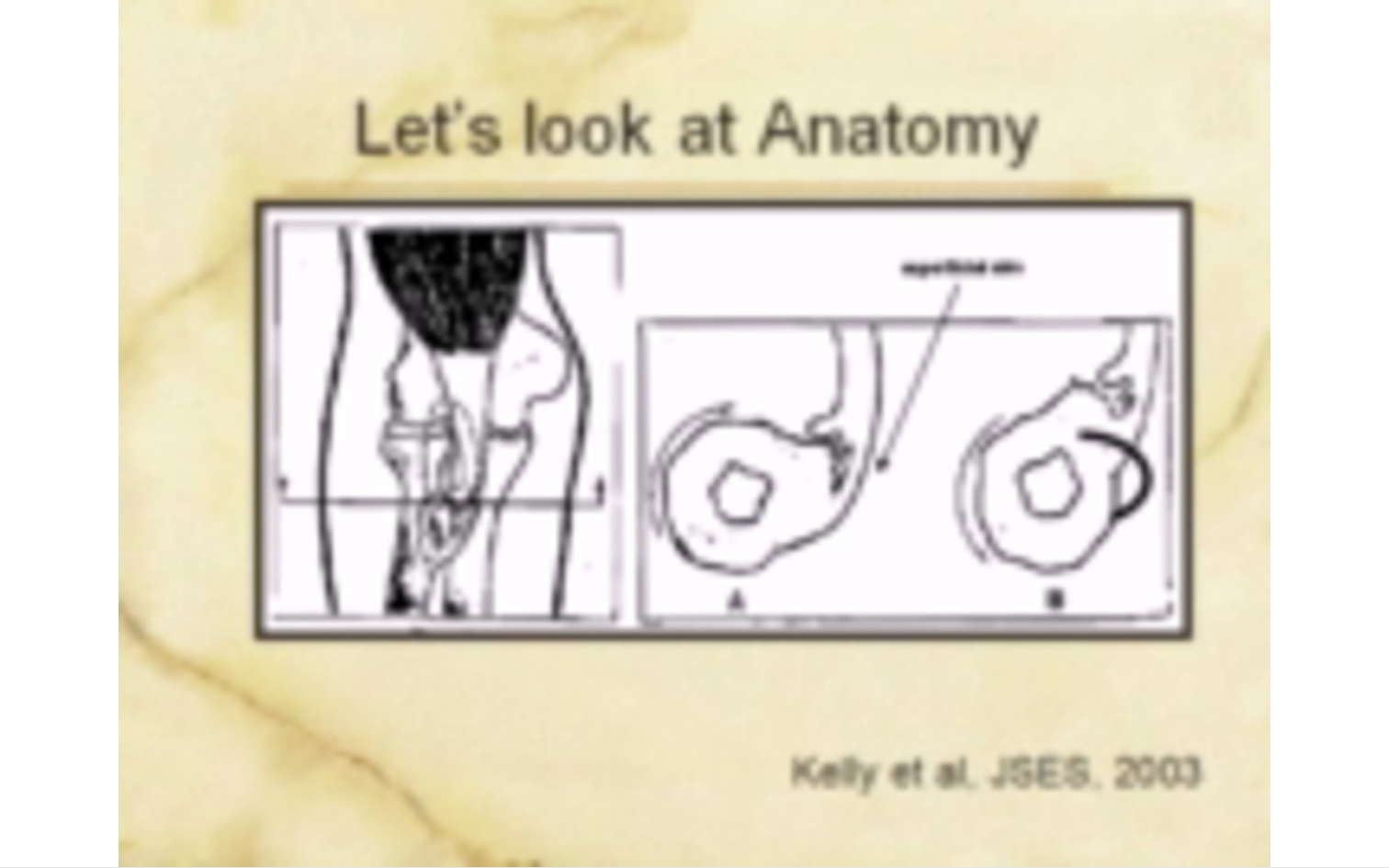 type 